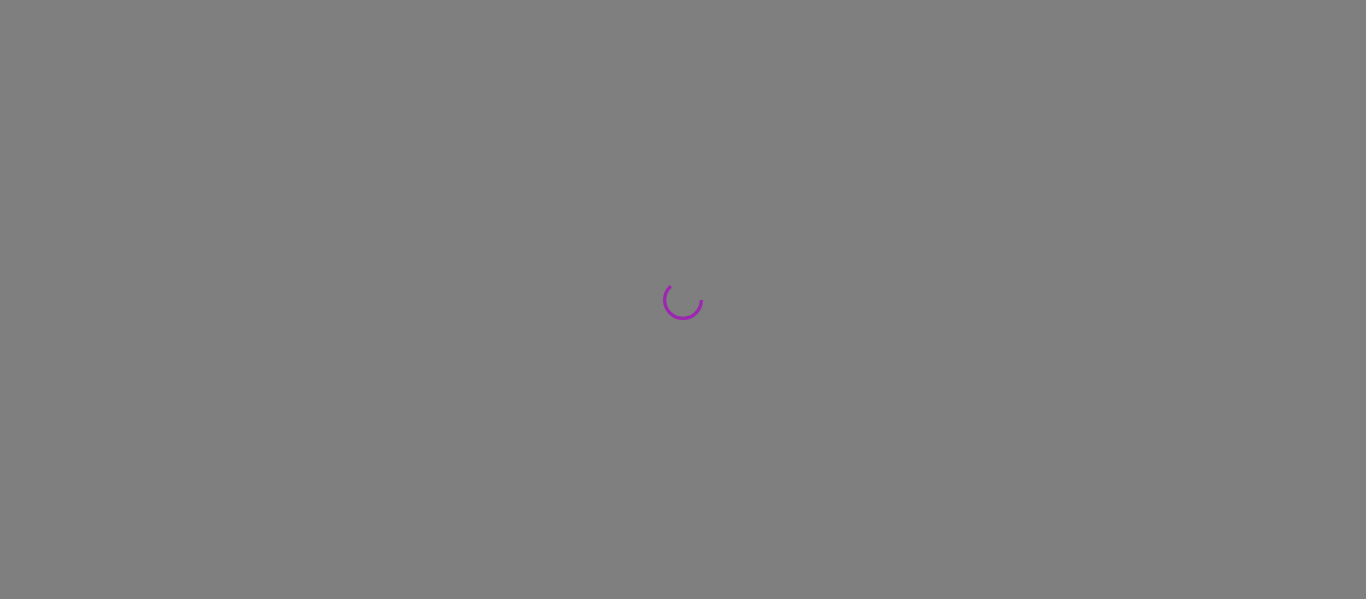 scroll, scrollTop: 0, scrollLeft: 0, axis: both 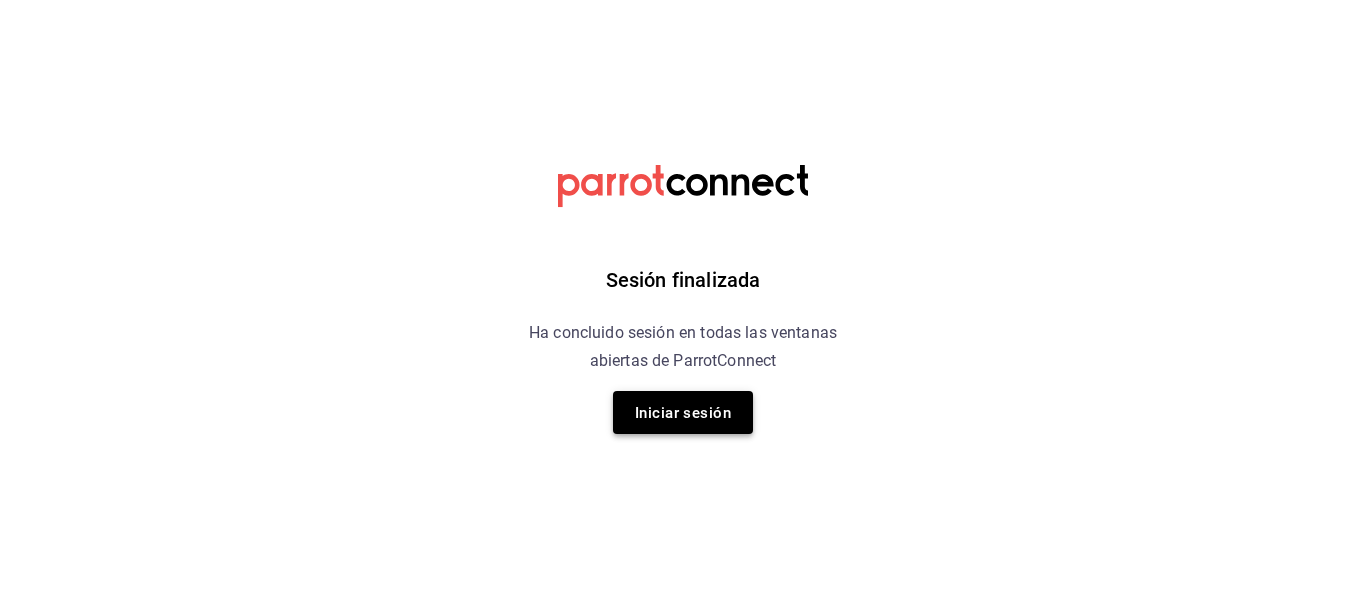 click on "Iniciar sesión" at bounding box center [683, 413] 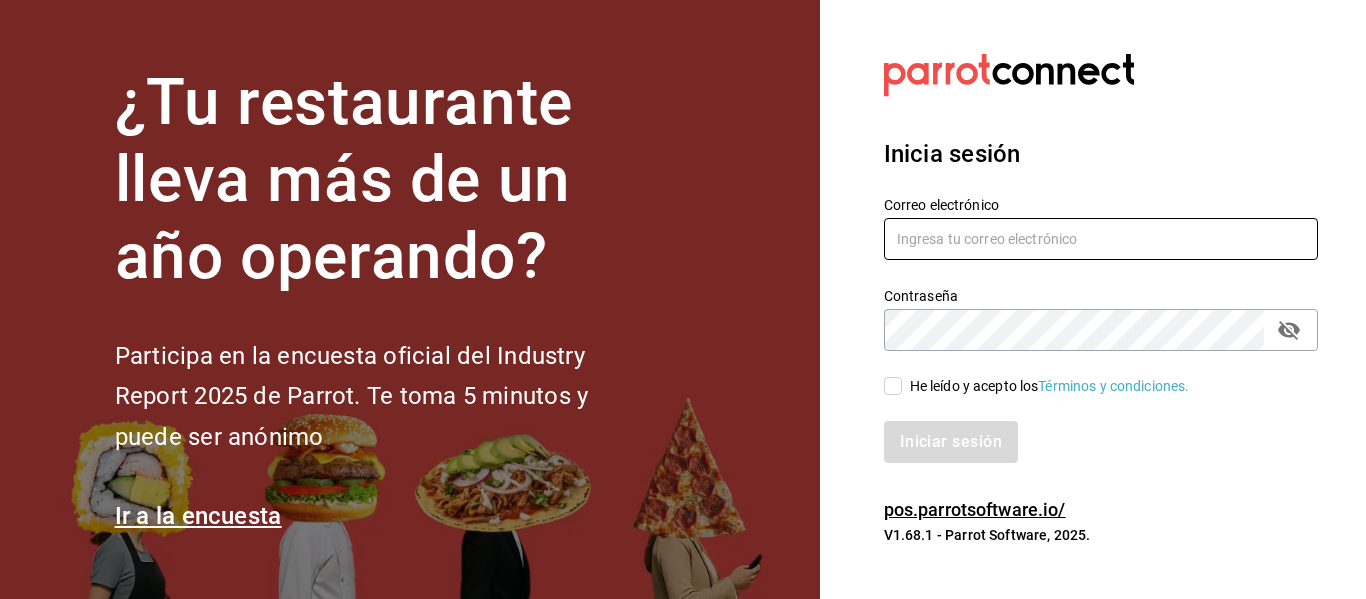 type on "[EMAIL]" 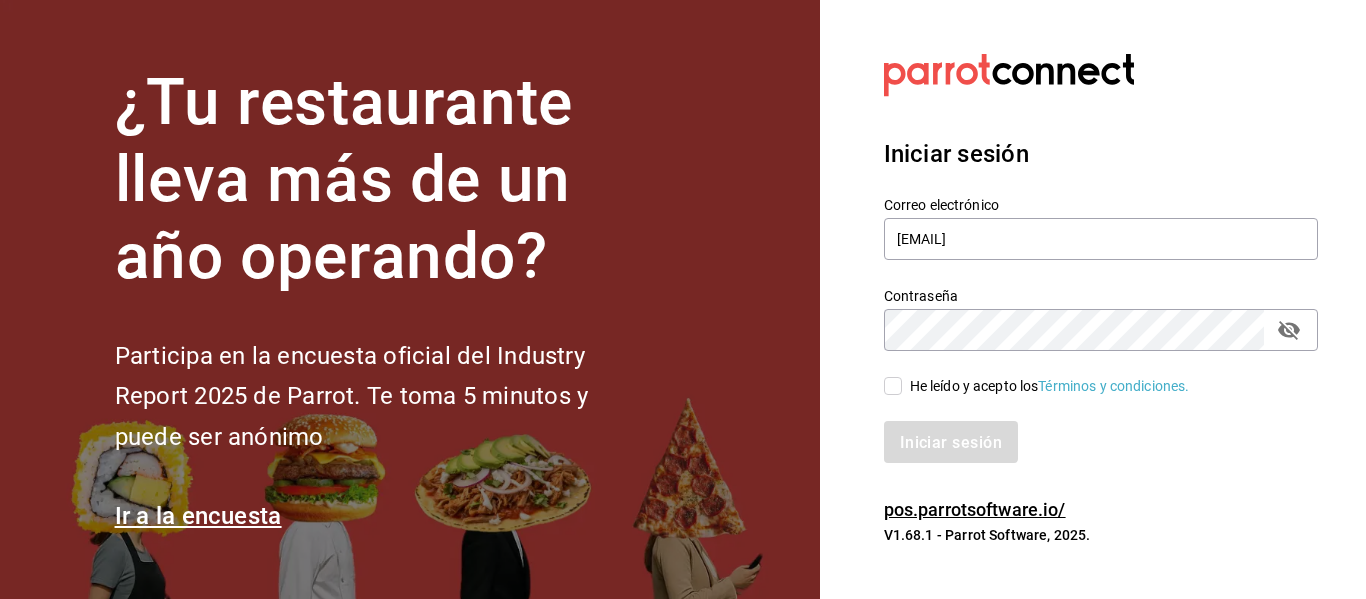 click on "He leído y acepto los  Términos y condiciones." at bounding box center [893, 386] 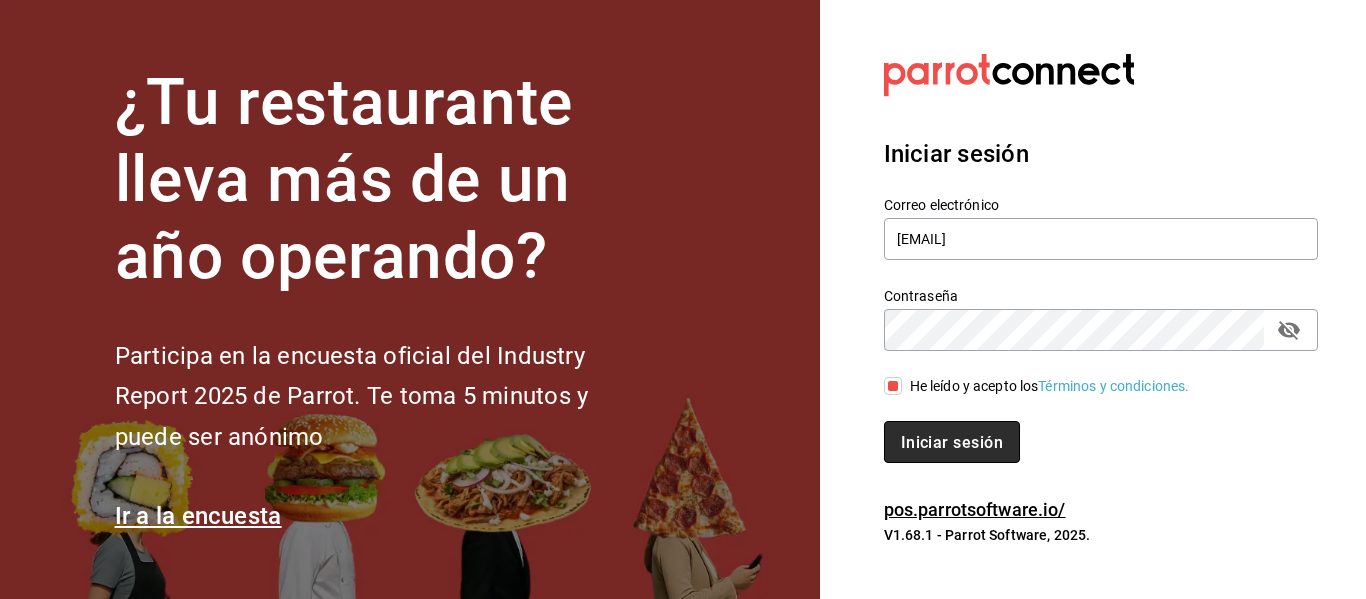 click on "Iniciar sesión" at bounding box center (952, 441) 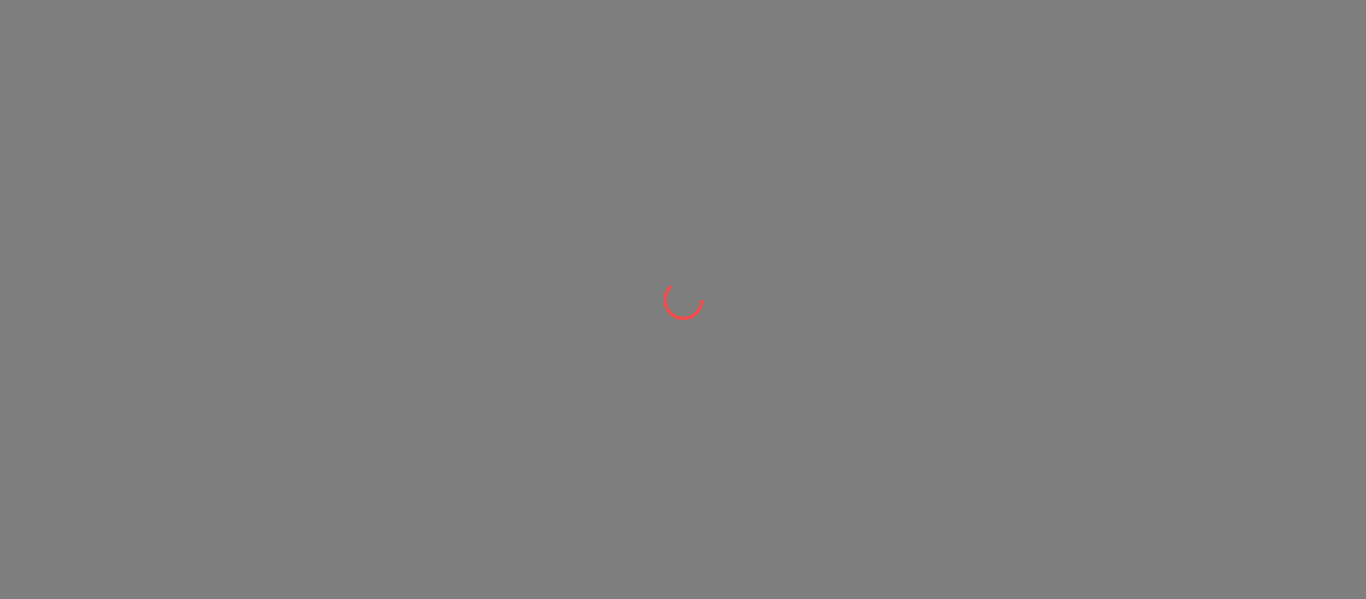 scroll, scrollTop: 0, scrollLeft: 0, axis: both 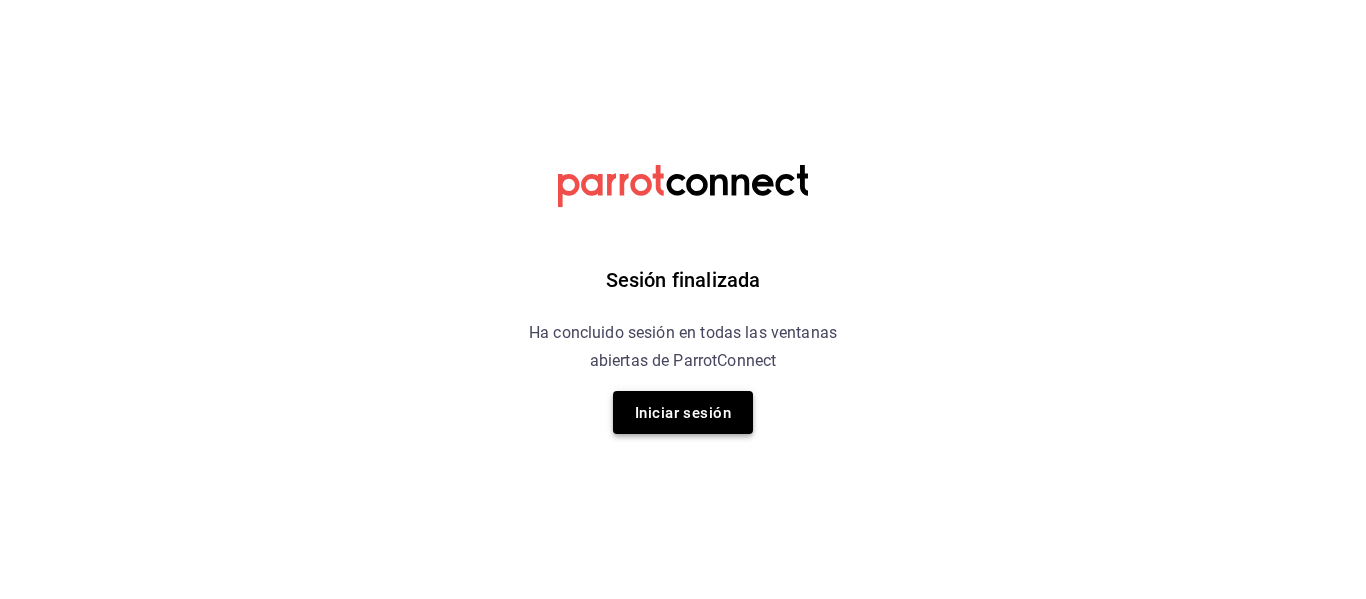 click on "Iniciar sesión" at bounding box center [683, 412] 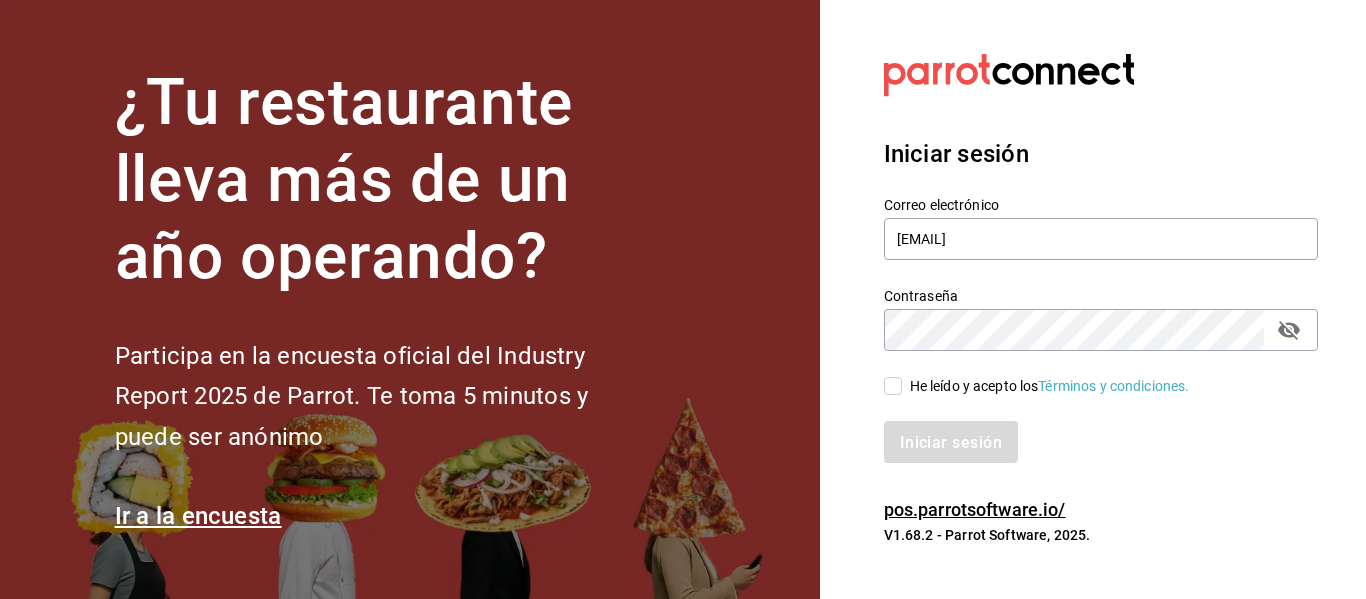 click on "He leído y acepto los  Términos y condiciones." at bounding box center (893, 386) 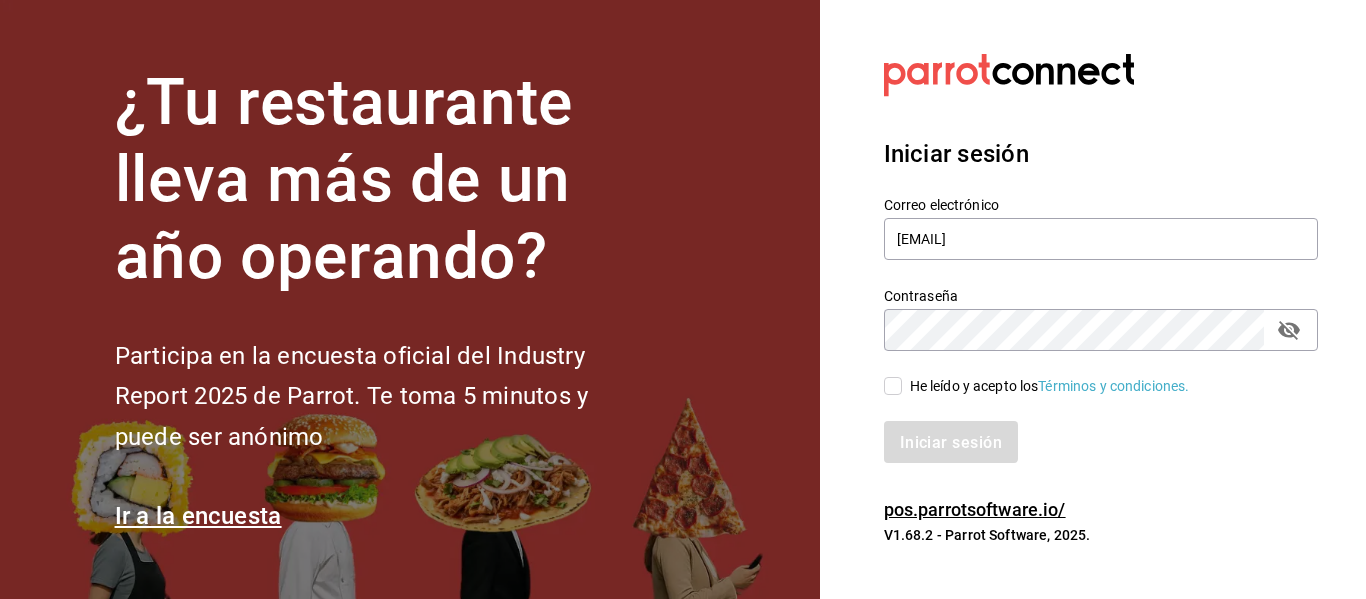 checkbox on "true" 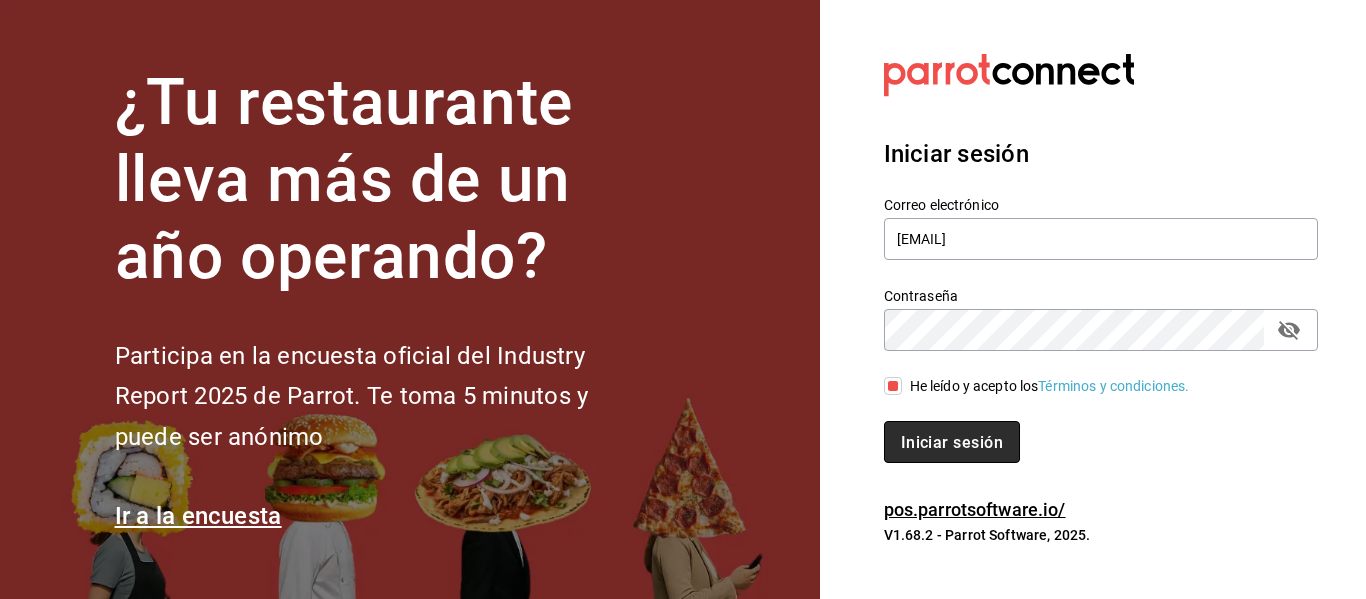 click on "Iniciar sesión" at bounding box center (952, 441) 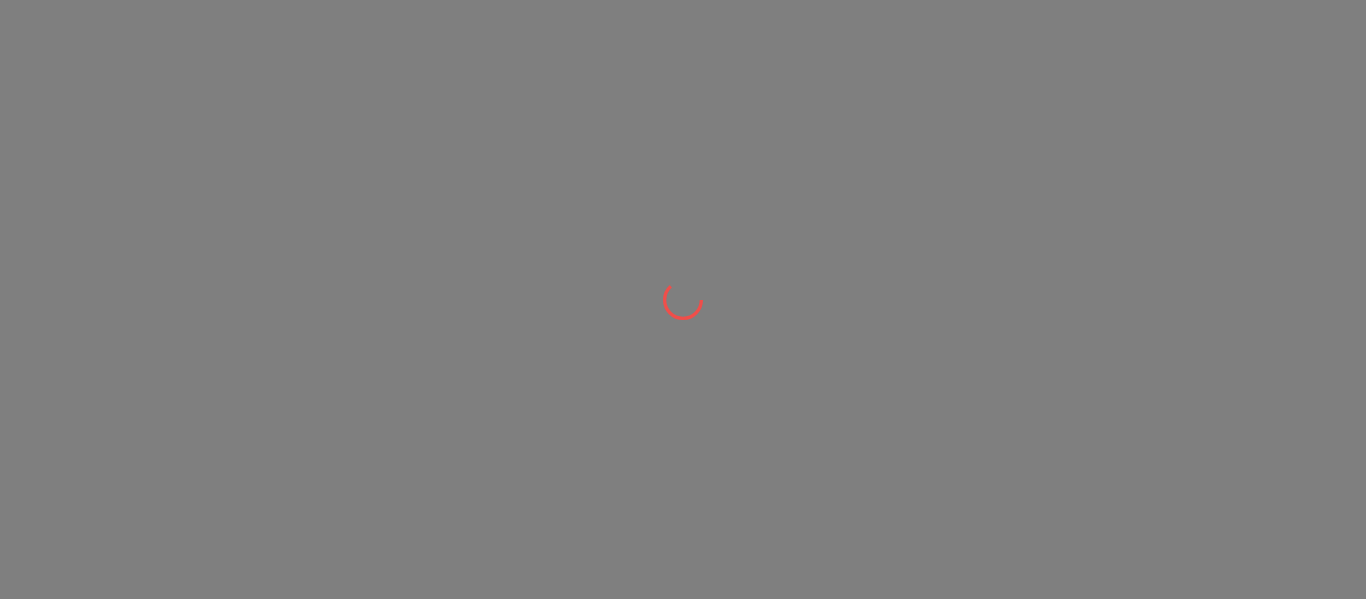 scroll, scrollTop: 0, scrollLeft: 0, axis: both 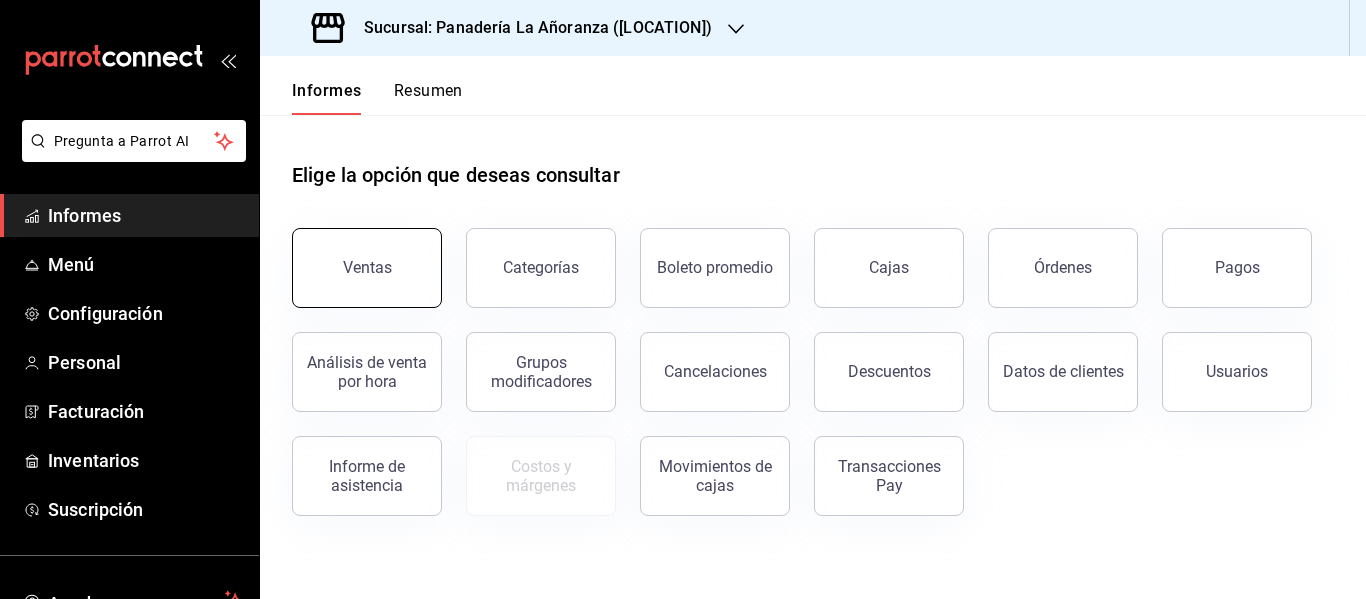 click on "Ventas" at bounding box center [367, 268] 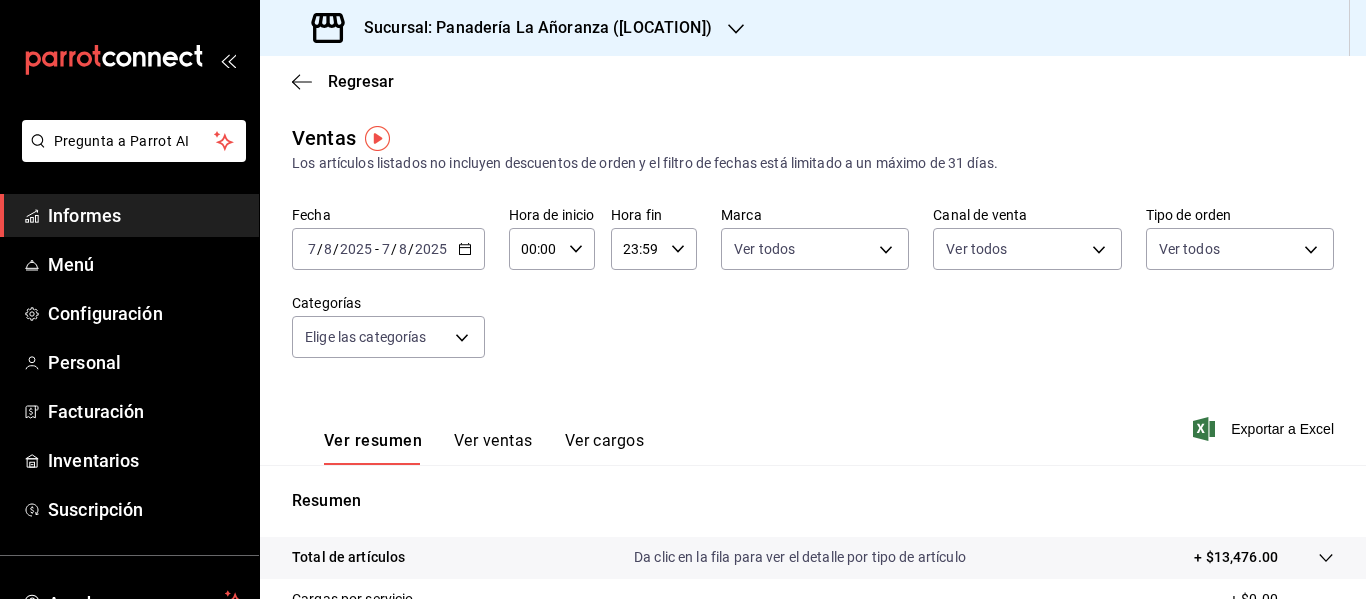 click on "Sucursal: Panadería La Añoranza ([LOCATION])" at bounding box center [514, 28] 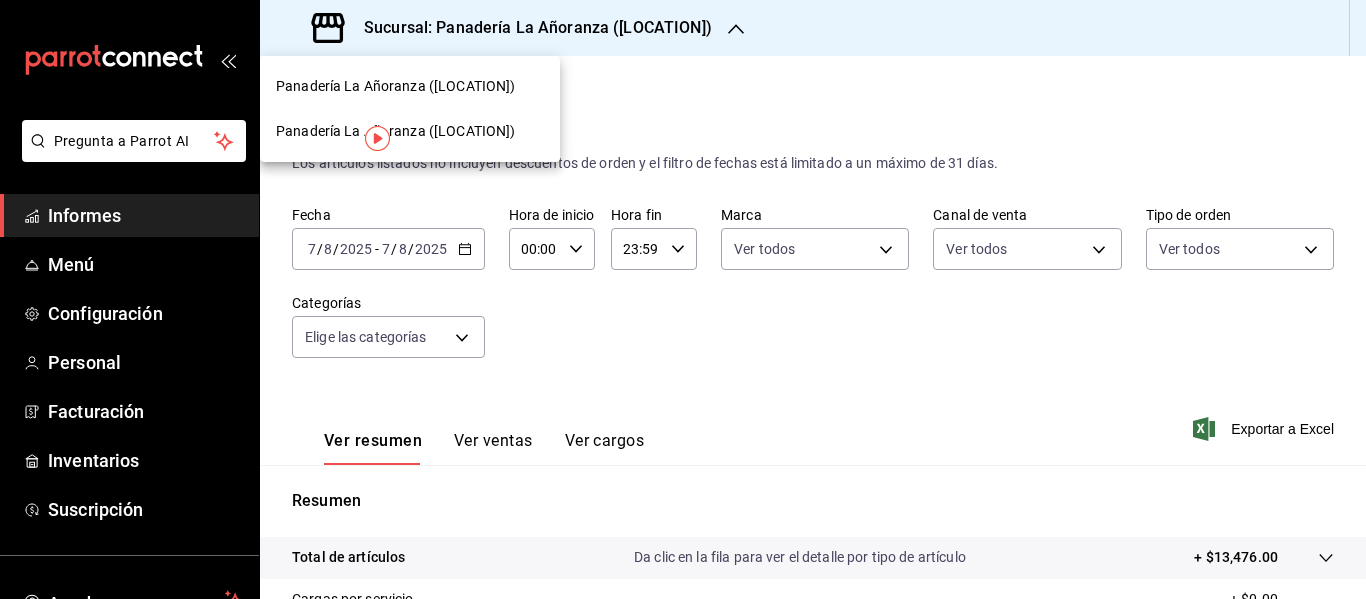 click on "Panadería La Añoranza ([LOCATION])" at bounding box center (395, 131) 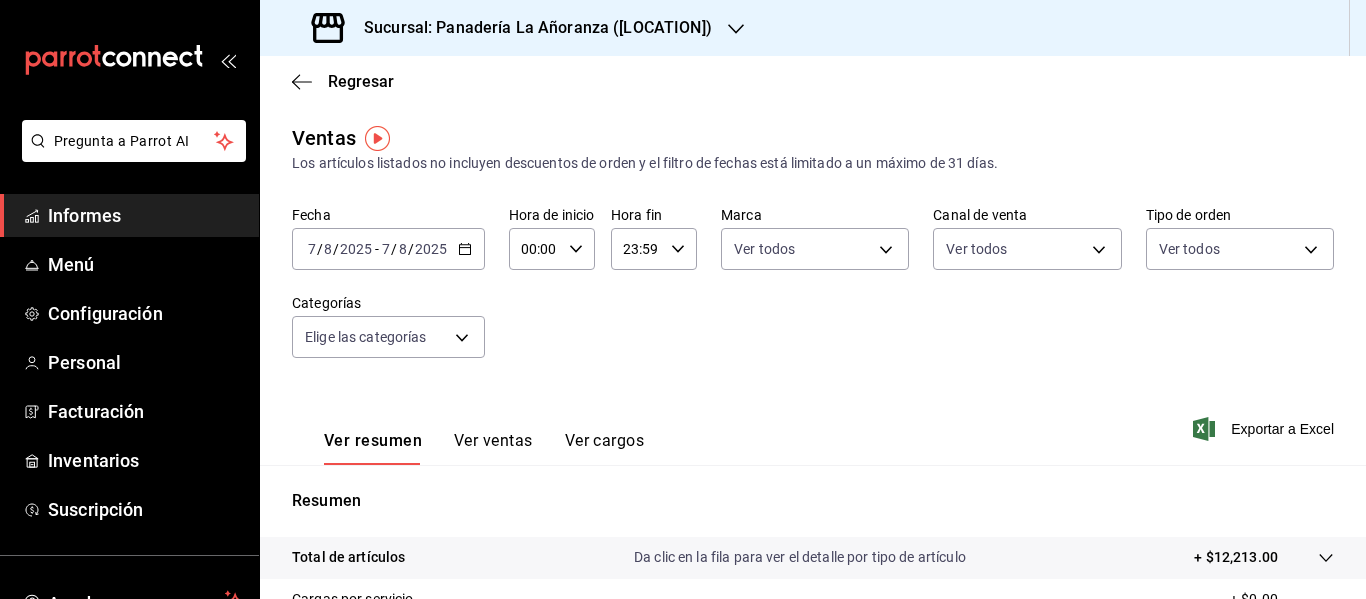 click on "Ver ventas" at bounding box center [493, 440] 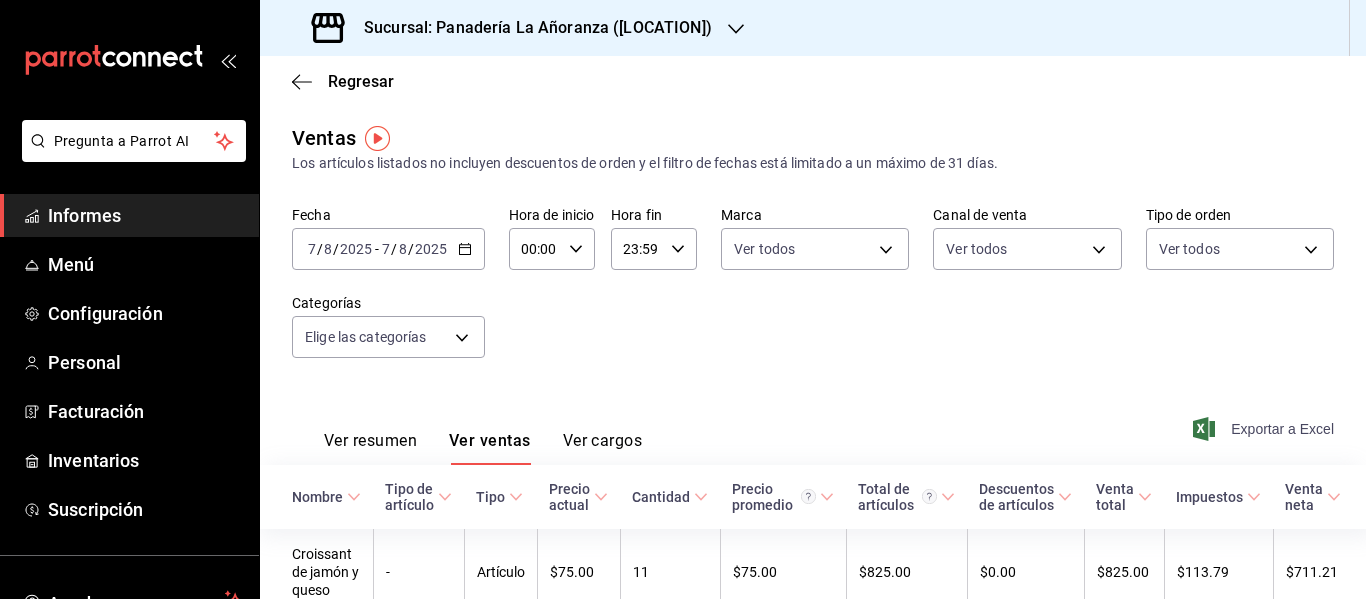 click on "Exportar a Excel" at bounding box center (1282, 429) 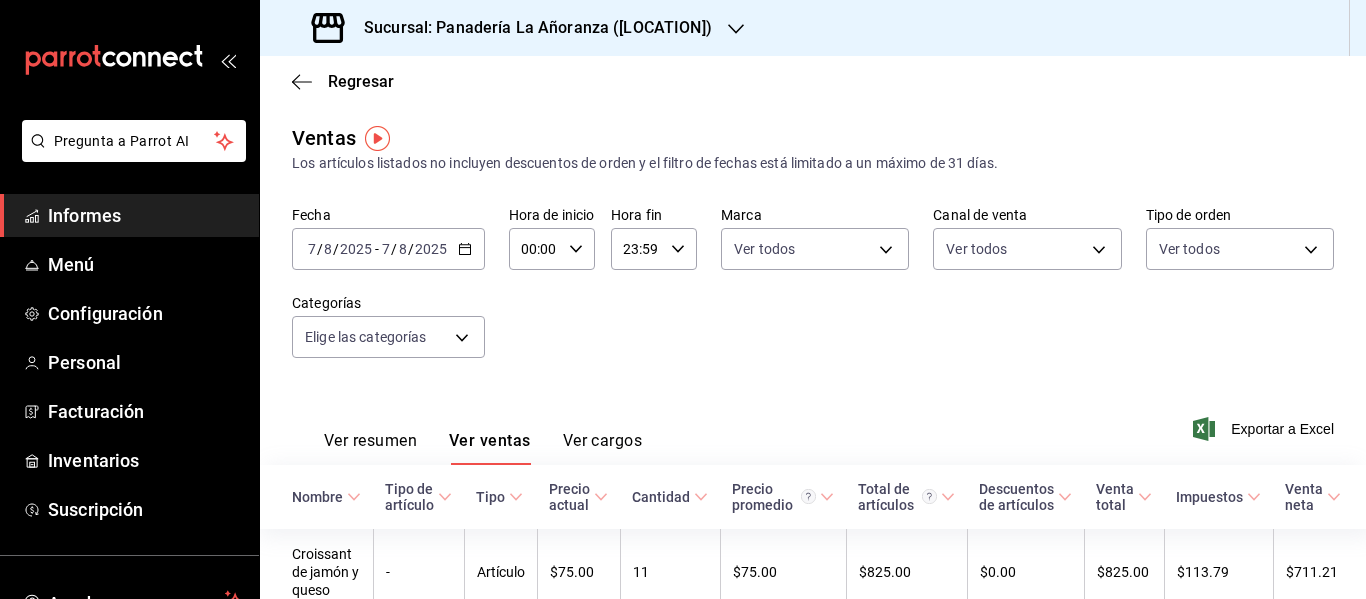 click 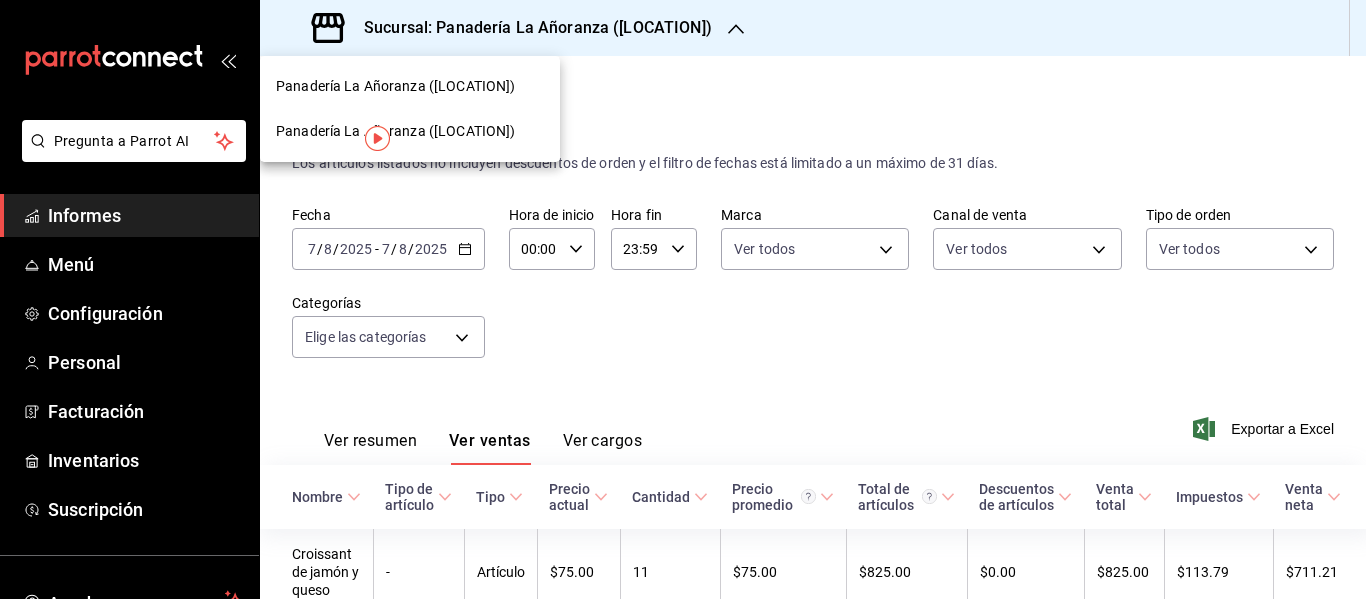 click on "Panadería La Añoranza ([LOCATION])" at bounding box center (395, 86) 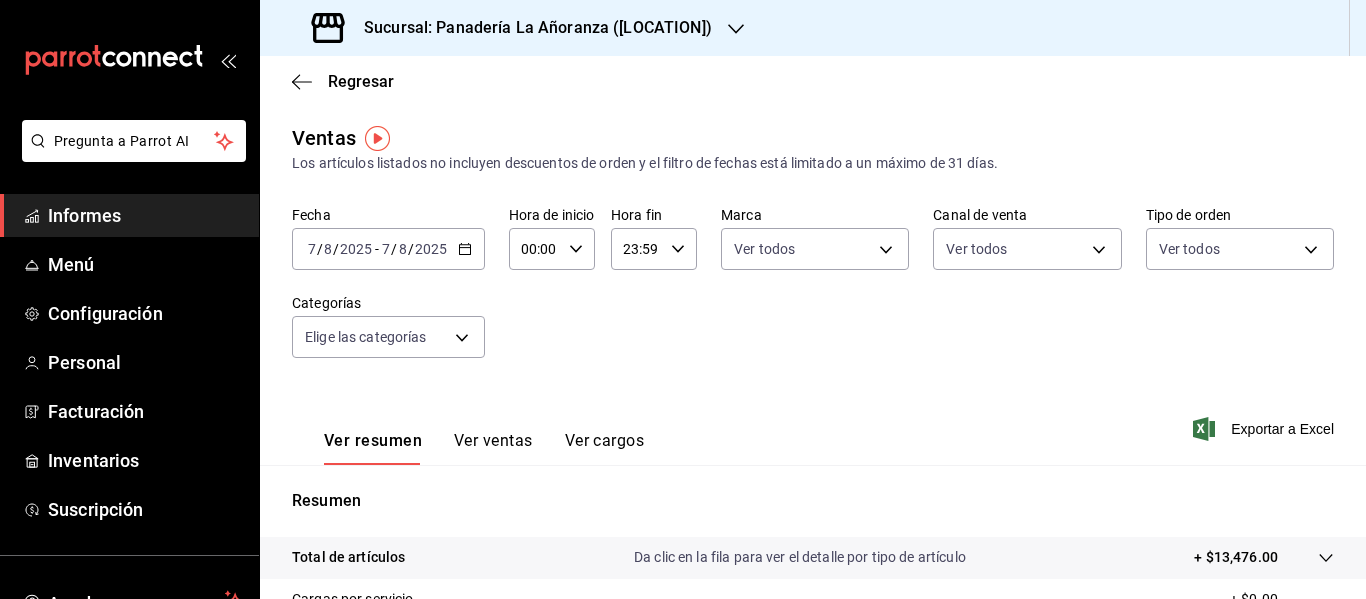 click on "Ver ventas" at bounding box center (493, 440) 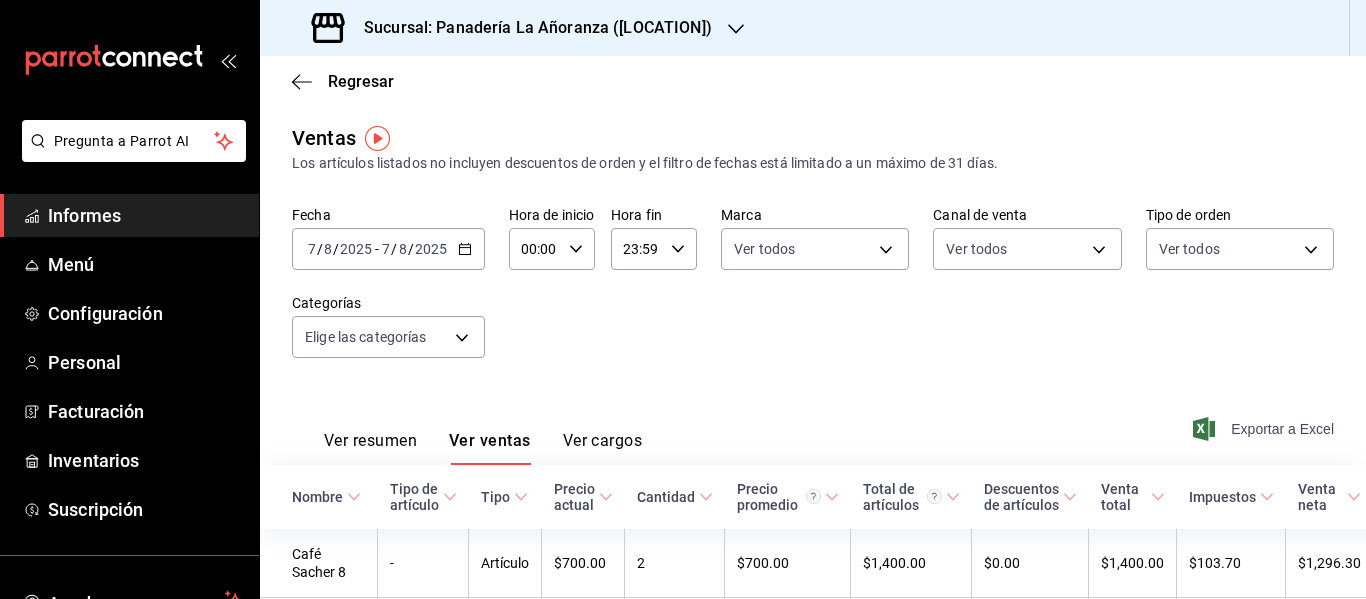click on "Exportar a Excel" at bounding box center [1282, 429] 